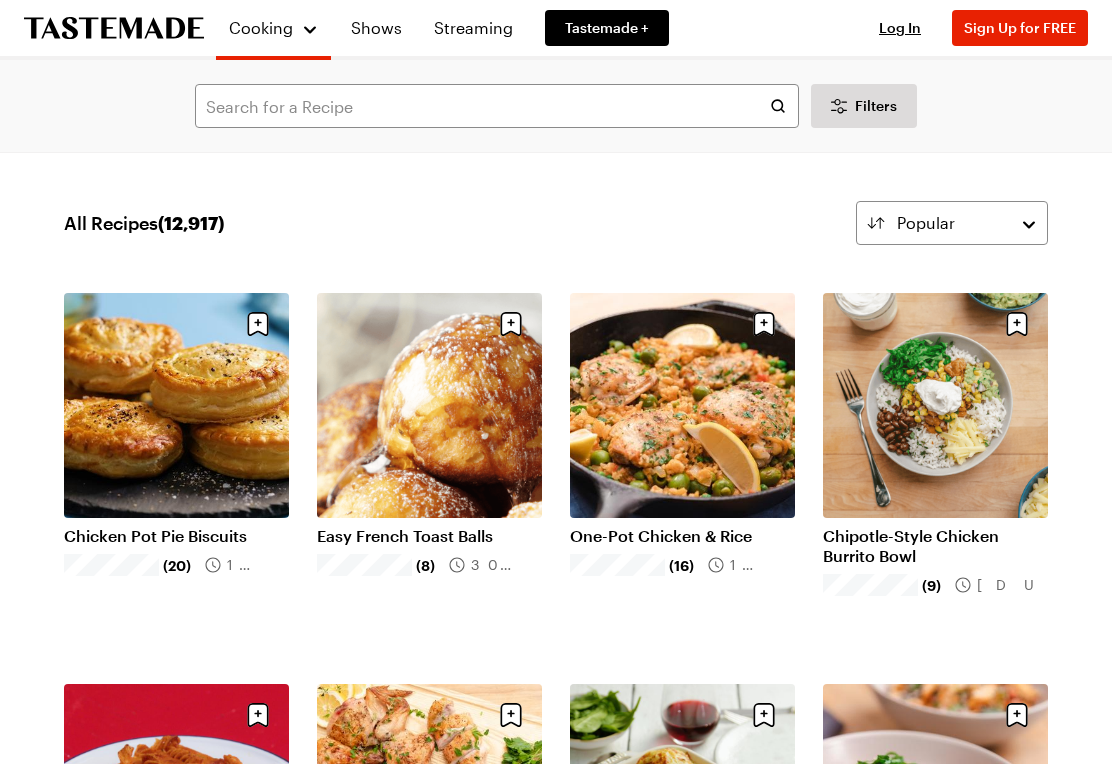 scroll, scrollTop: 0, scrollLeft: 0, axis: both 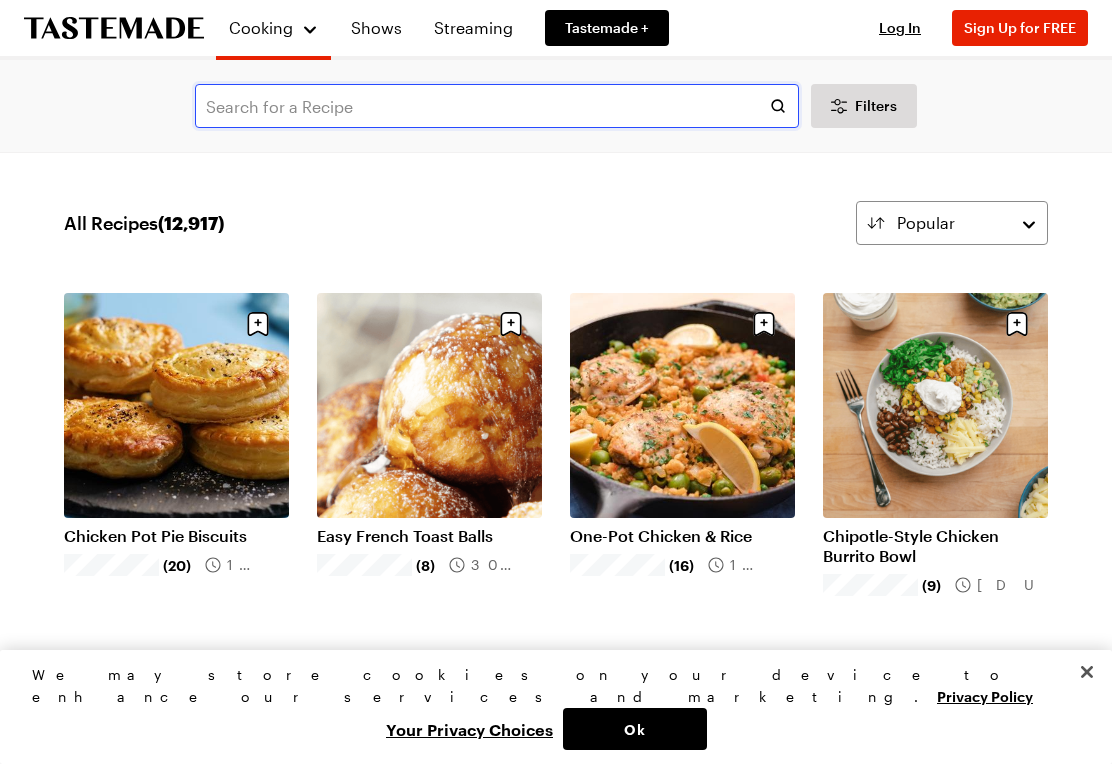 click at bounding box center [497, 106] 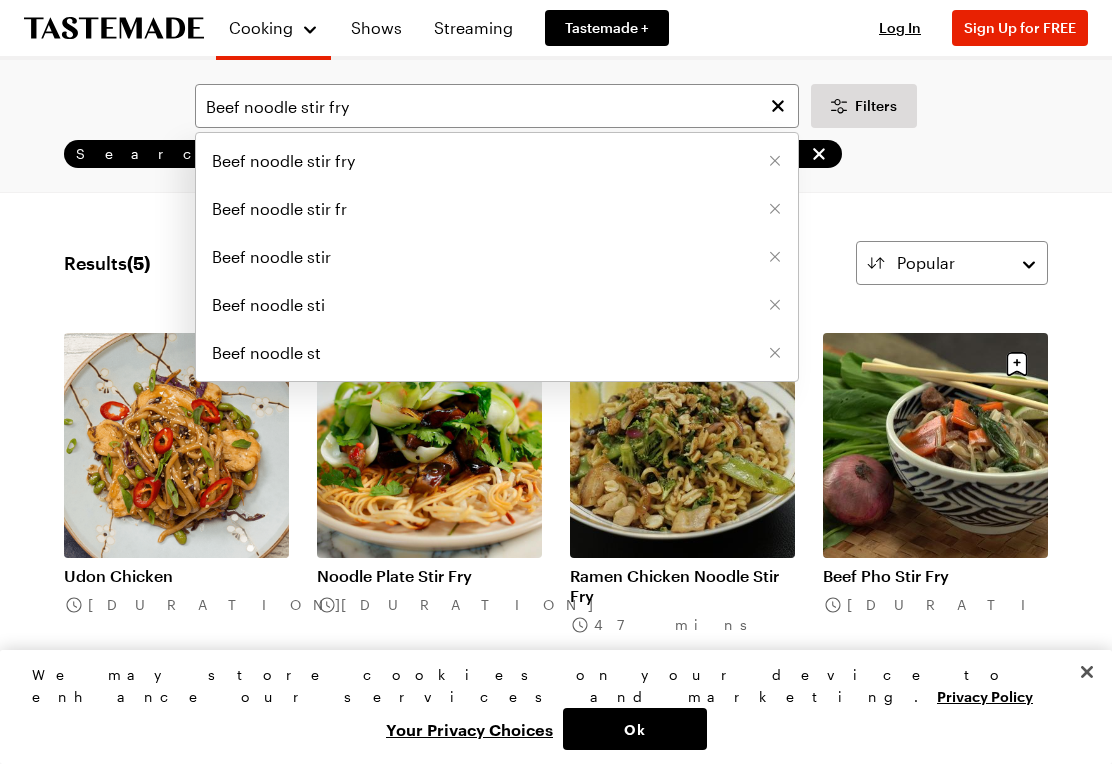 click on "Beef noodle stir fry" at bounding box center (283, 161) 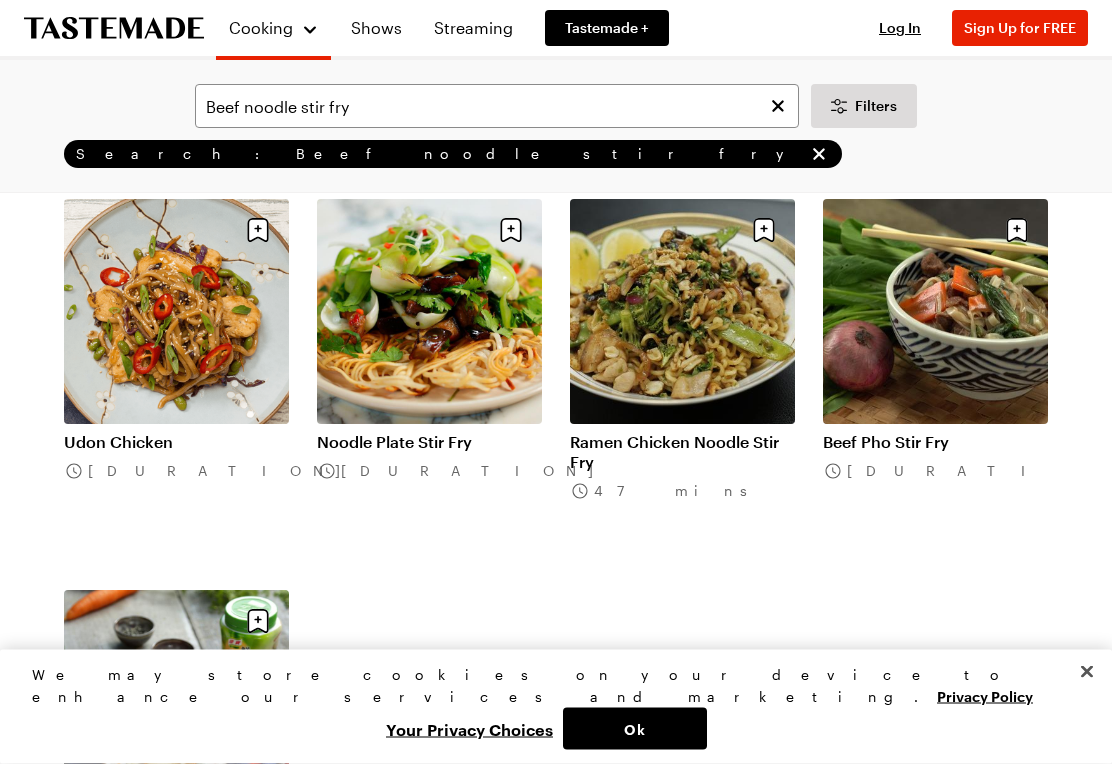 scroll, scrollTop: 0, scrollLeft: 0, axis: both 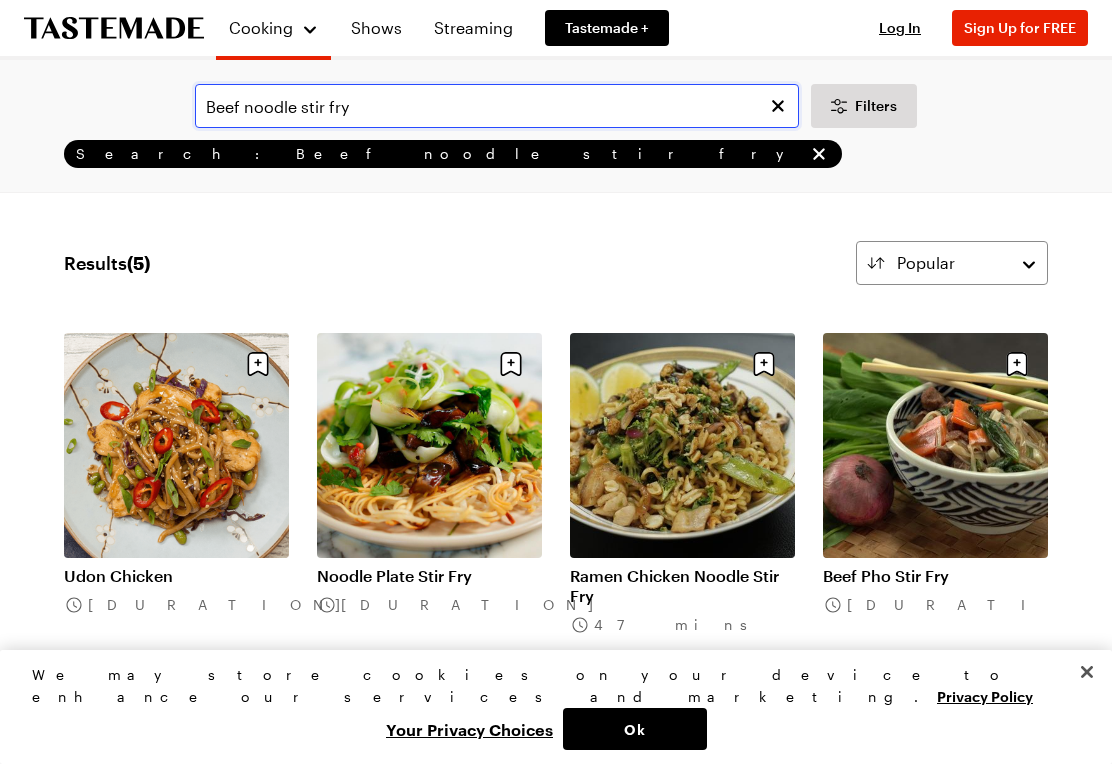click on "Beef noodle stir fry" at bounding box center [497, 106] 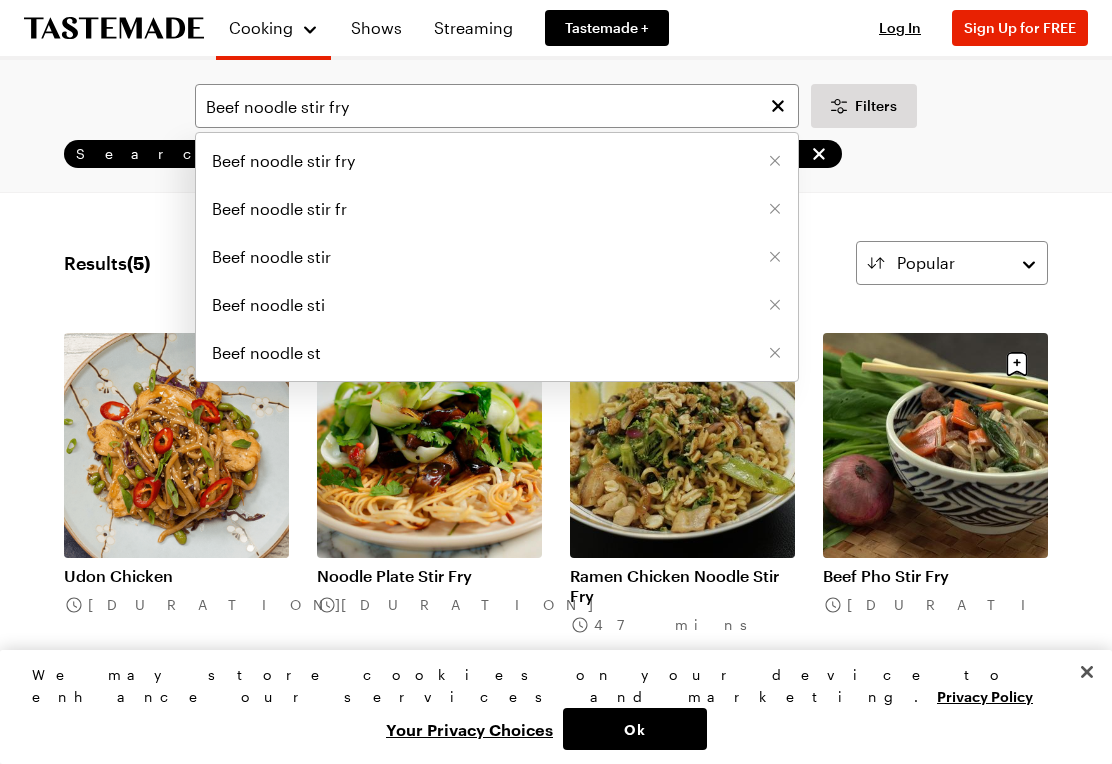 click on "Beef noodle stir fry" at bounding box center (283, 161) 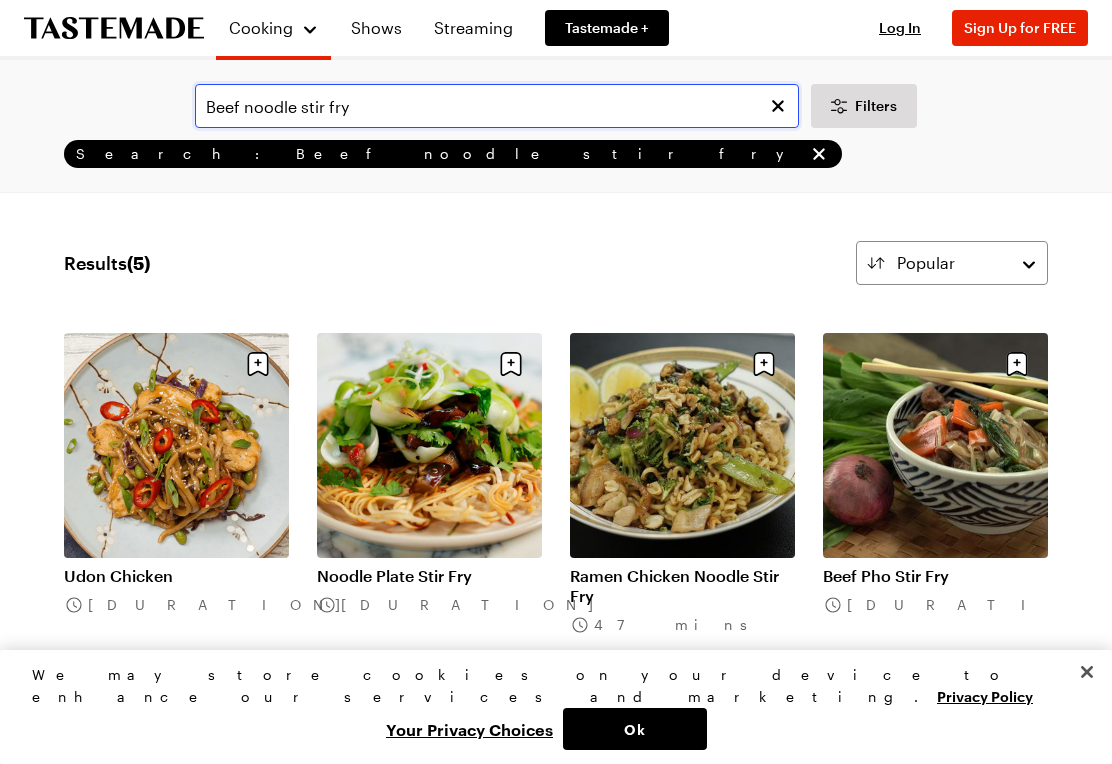 click on "Beef noodle stir fry" at bounding box center (497, 106) 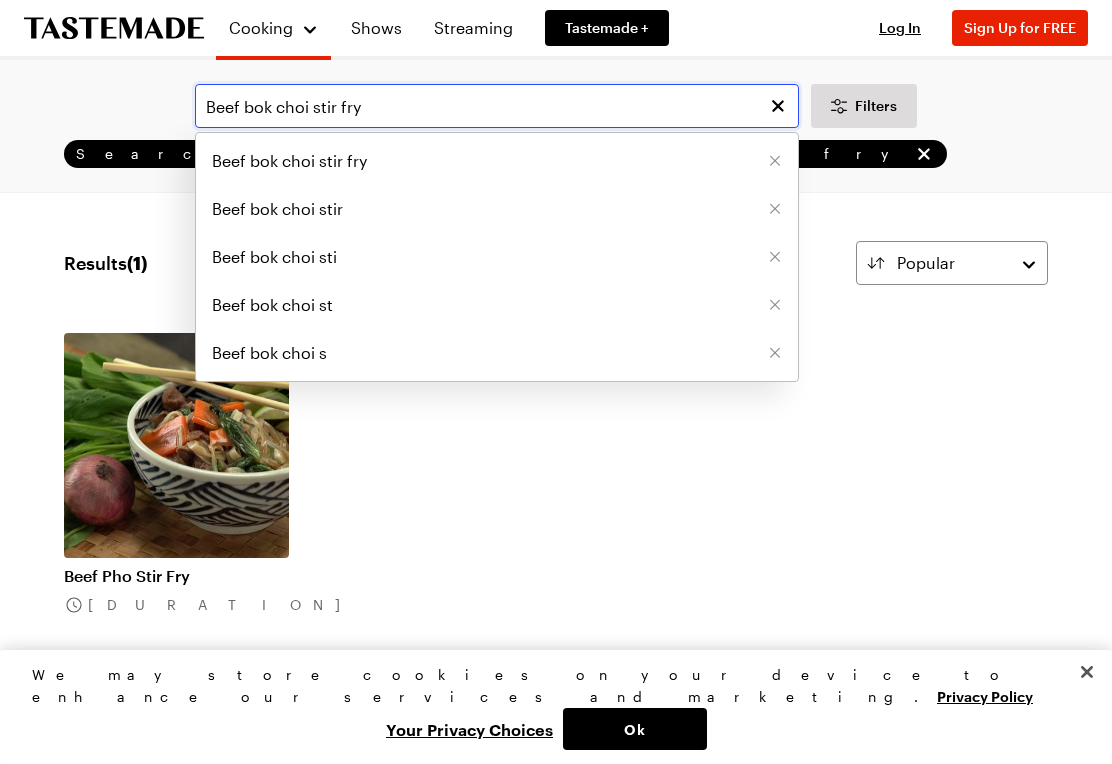 type on "Beef bok choi stir fry" 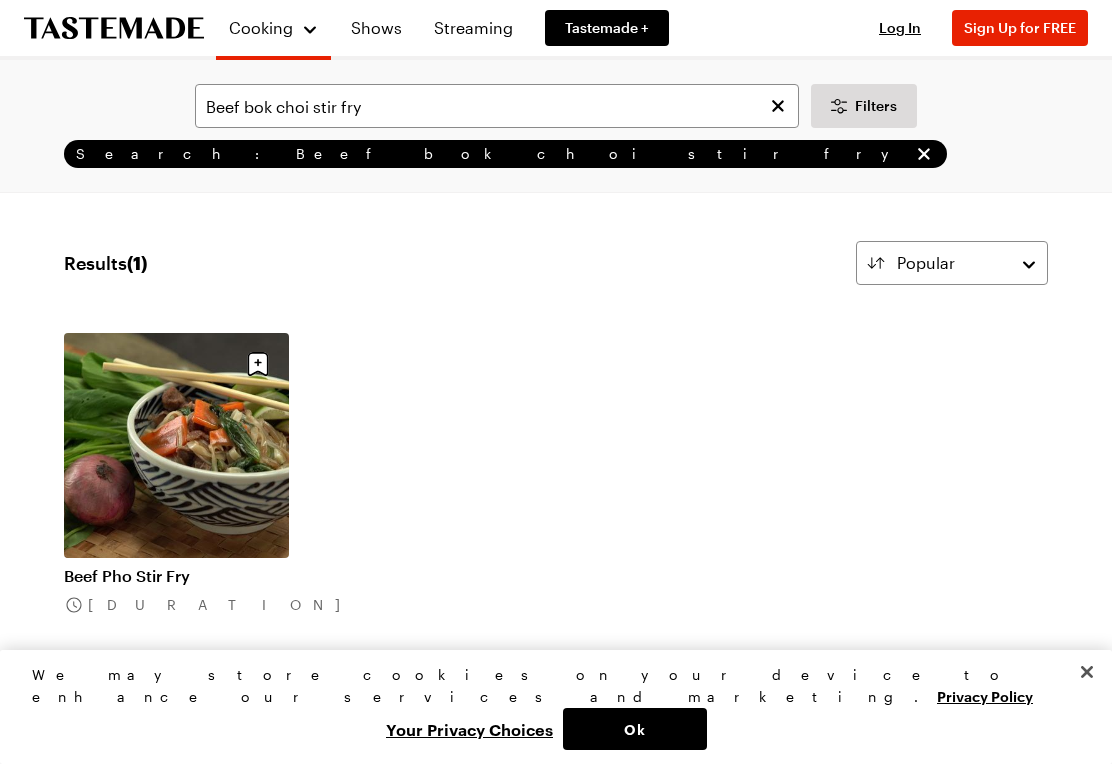 click on "Shows" at bounding box center (376, 28) 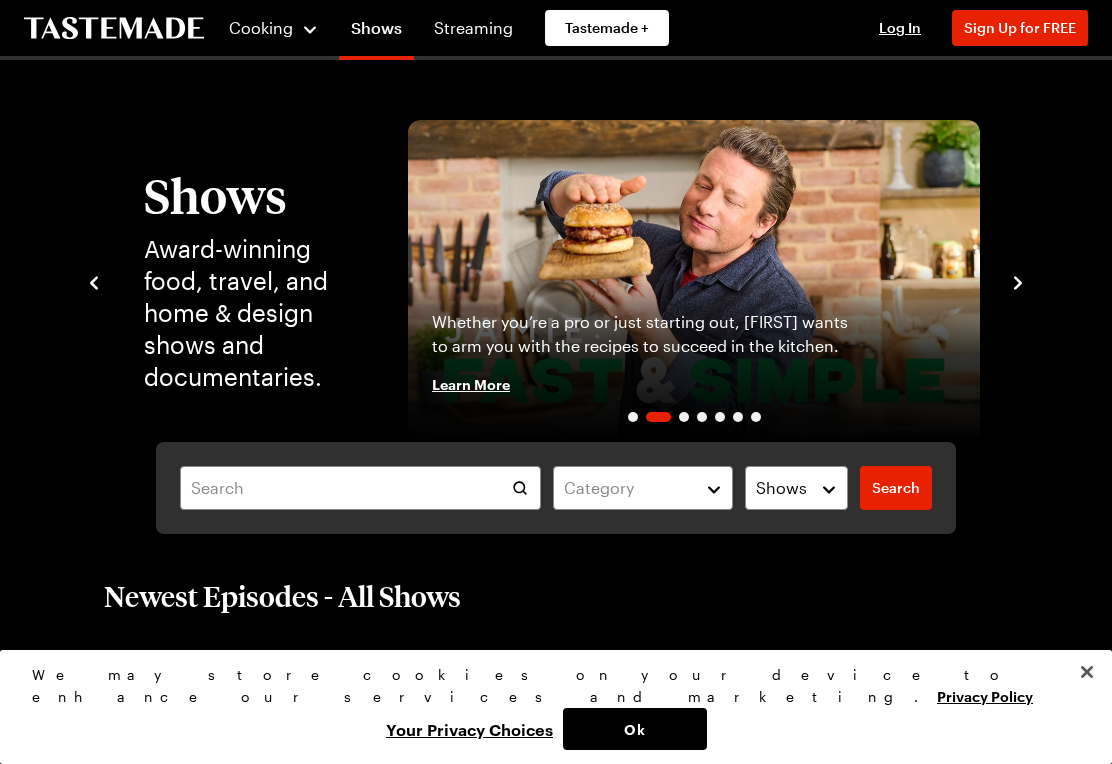 click on "Streaming" at bounding box center (473, 28) 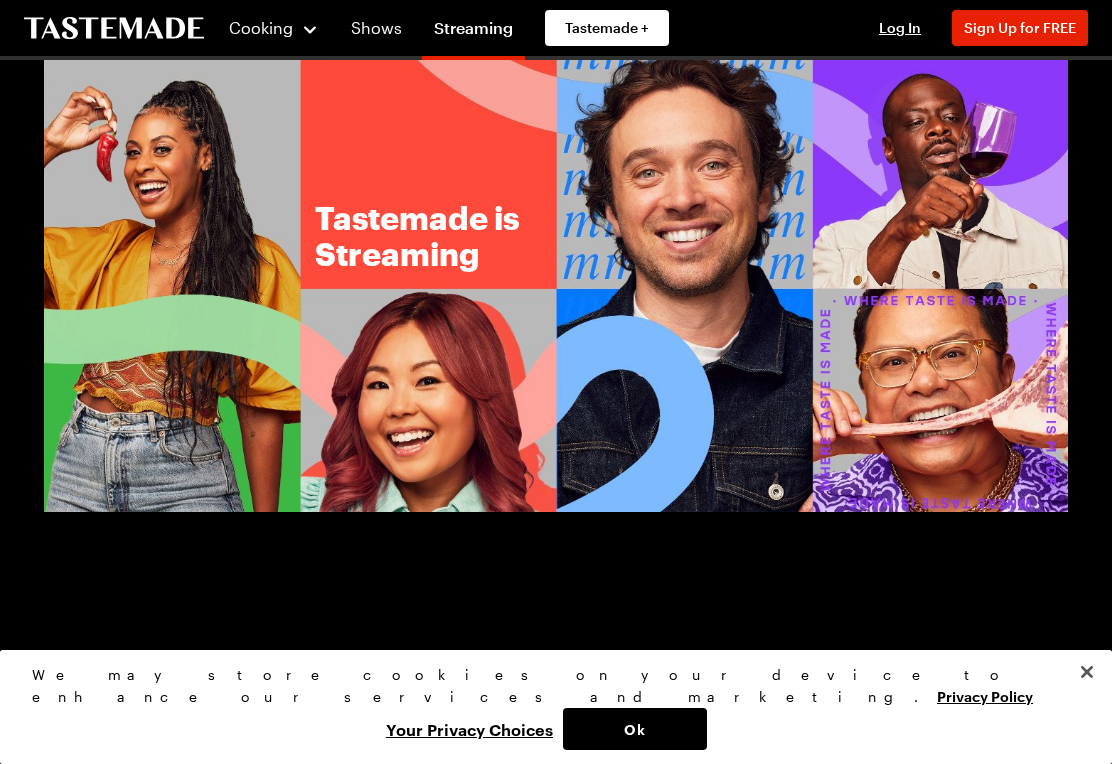 click on "Shows" at bounding box center [376, 28] 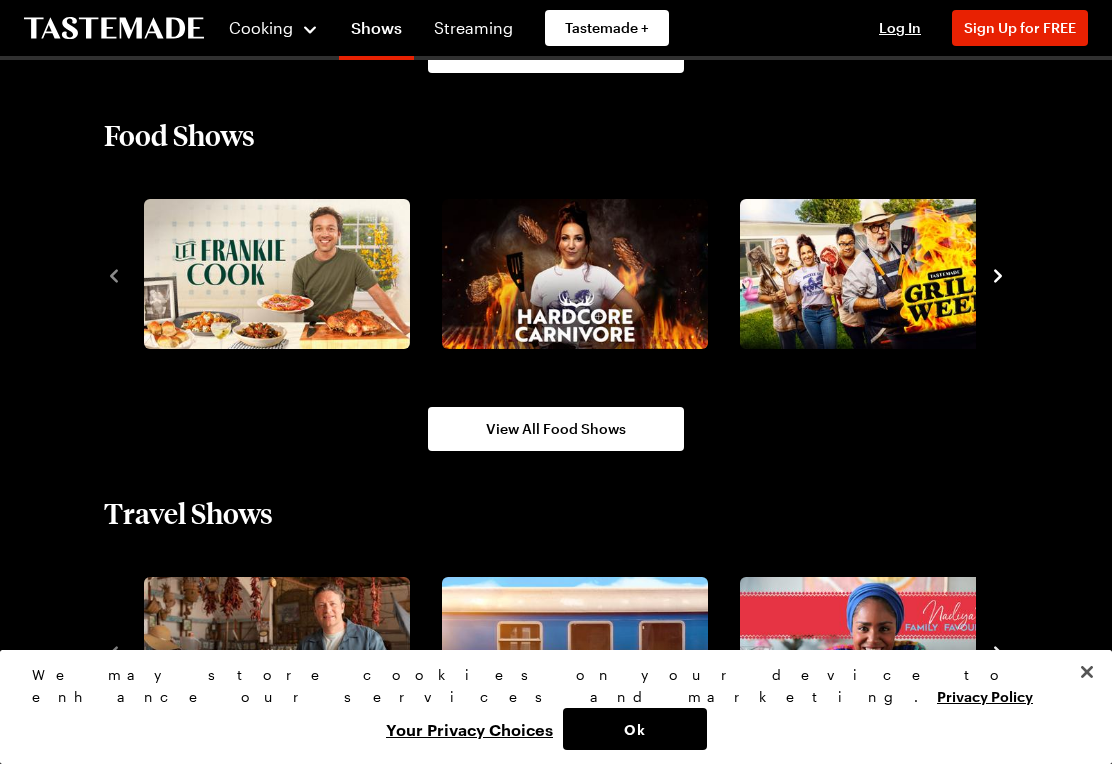 scroll, scrollTop: 1646, scrollLeft: 0, axis: vertical 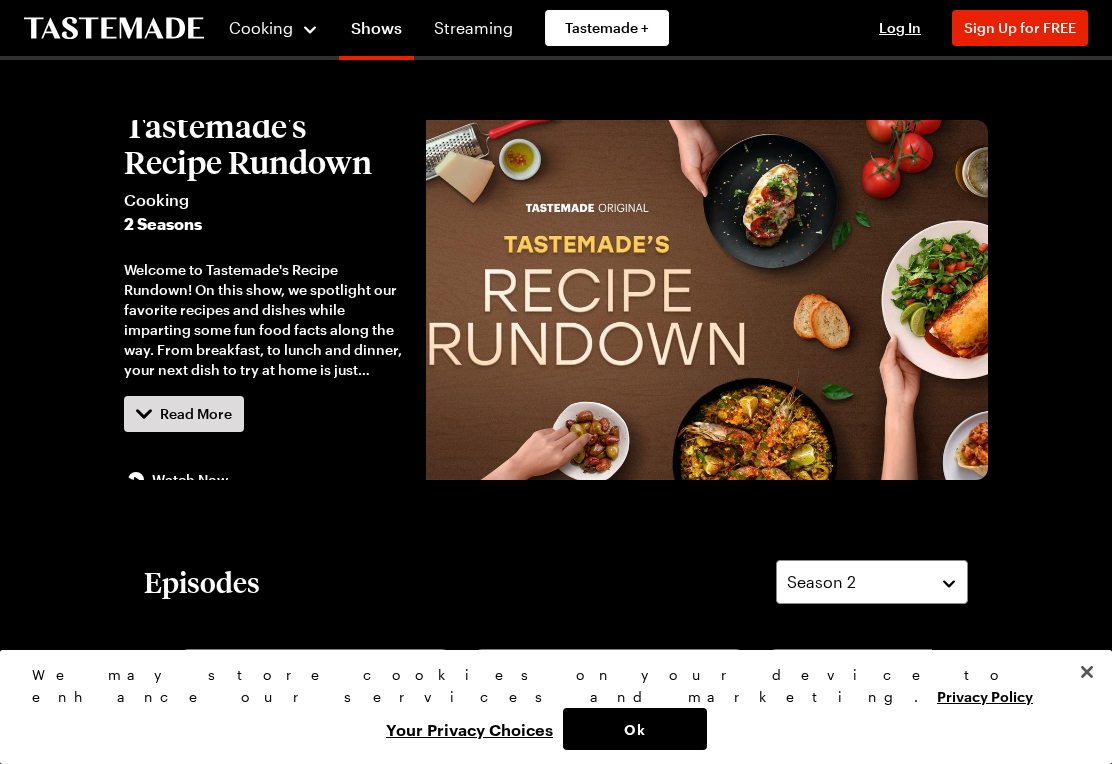 click at bounding box center [1087, 672] 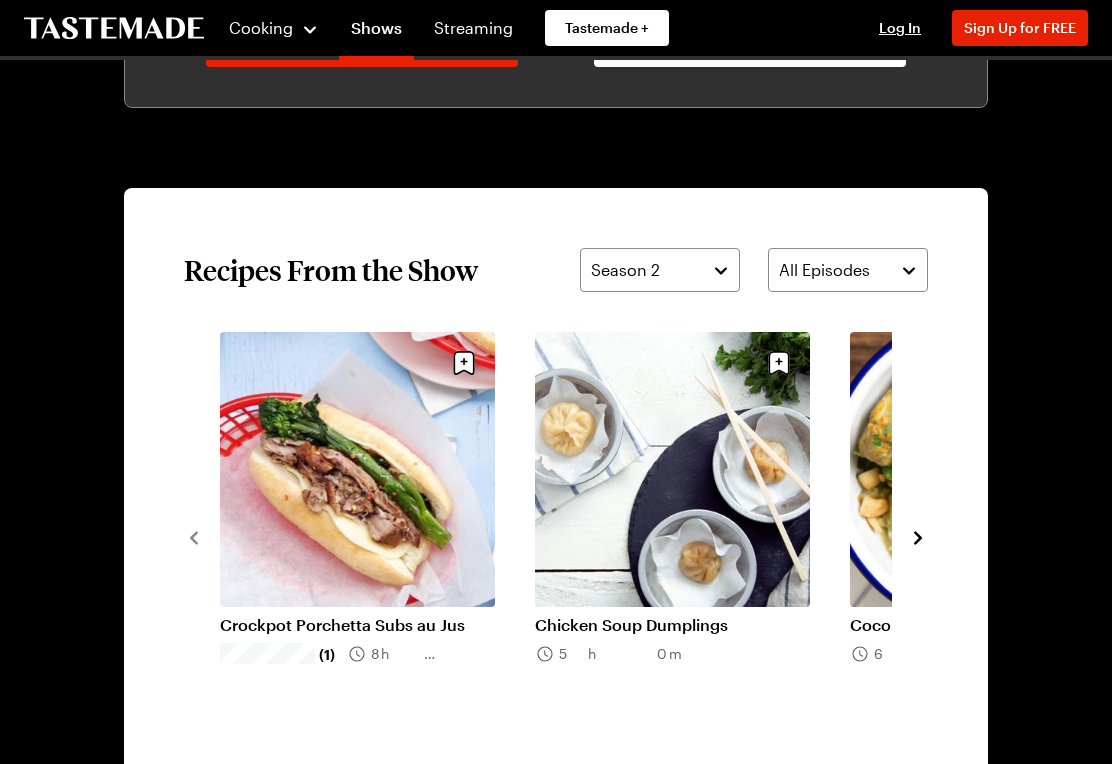 scroll, scrollTop: 1255, scrollLeft: 0, axis: vertical 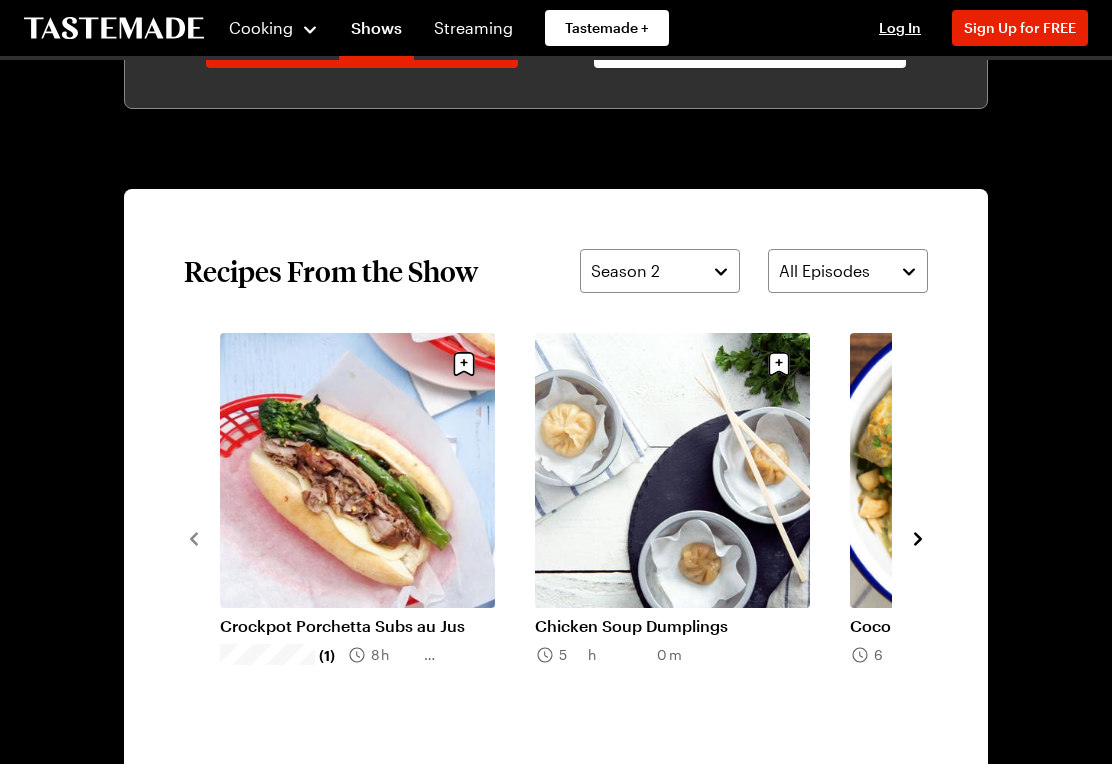 click 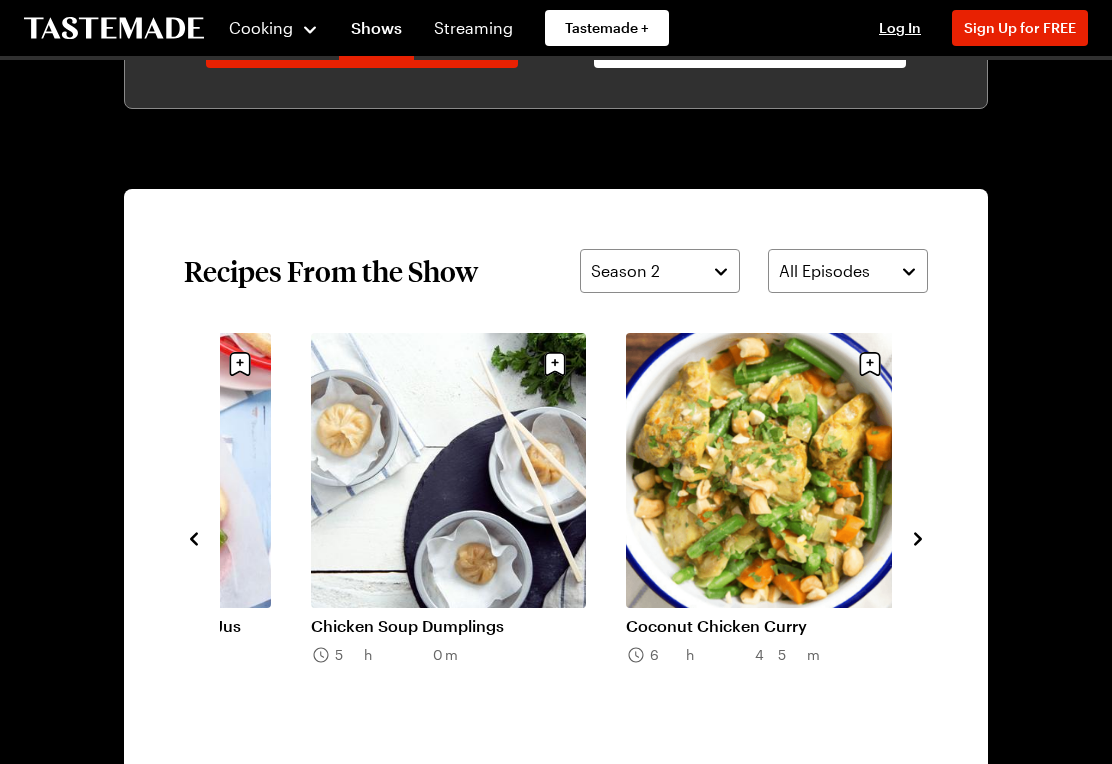 click 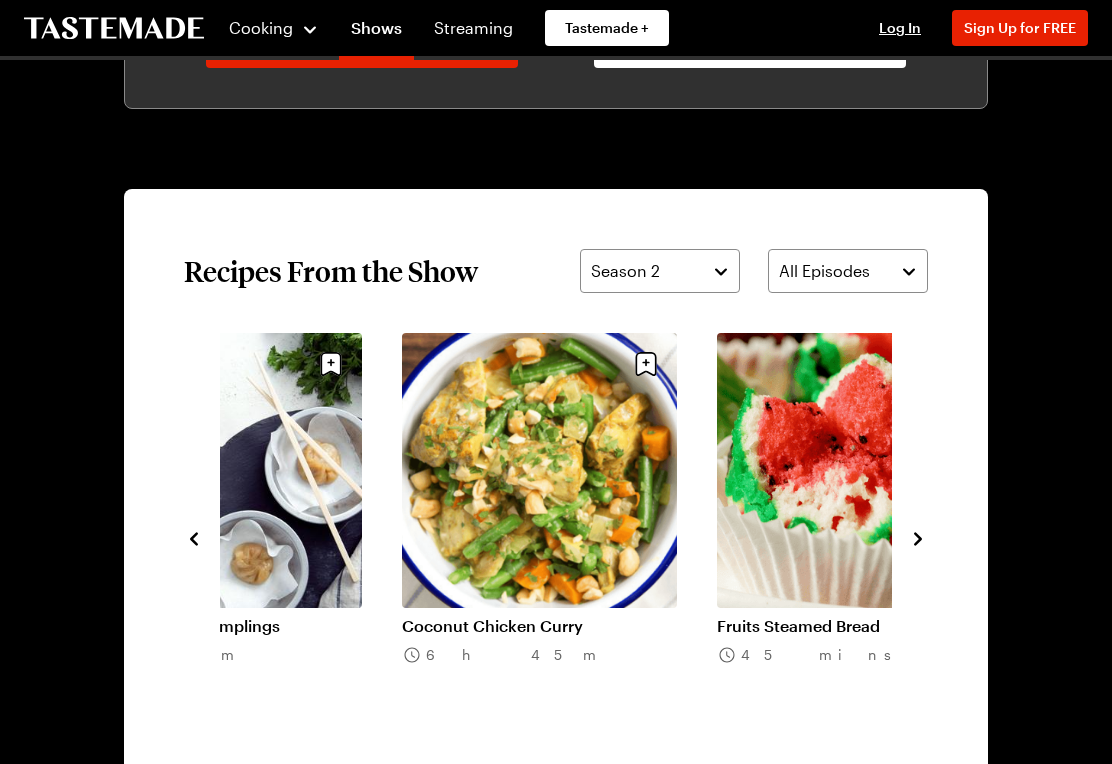 click 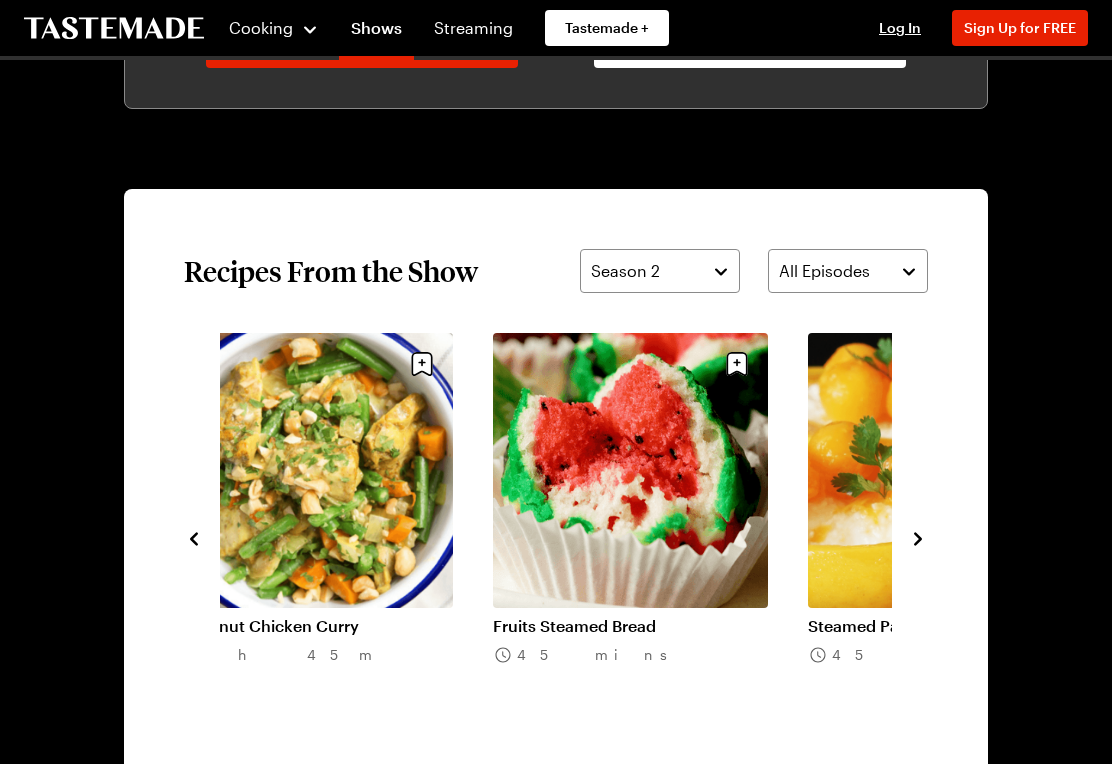 click 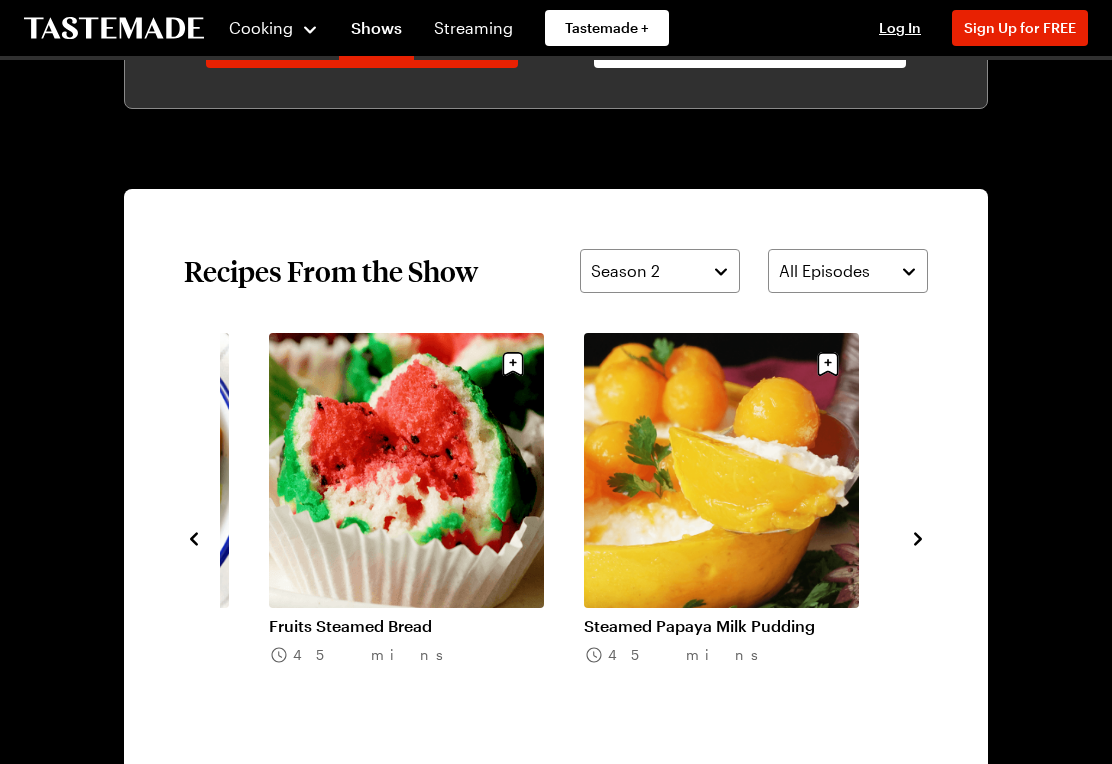 click 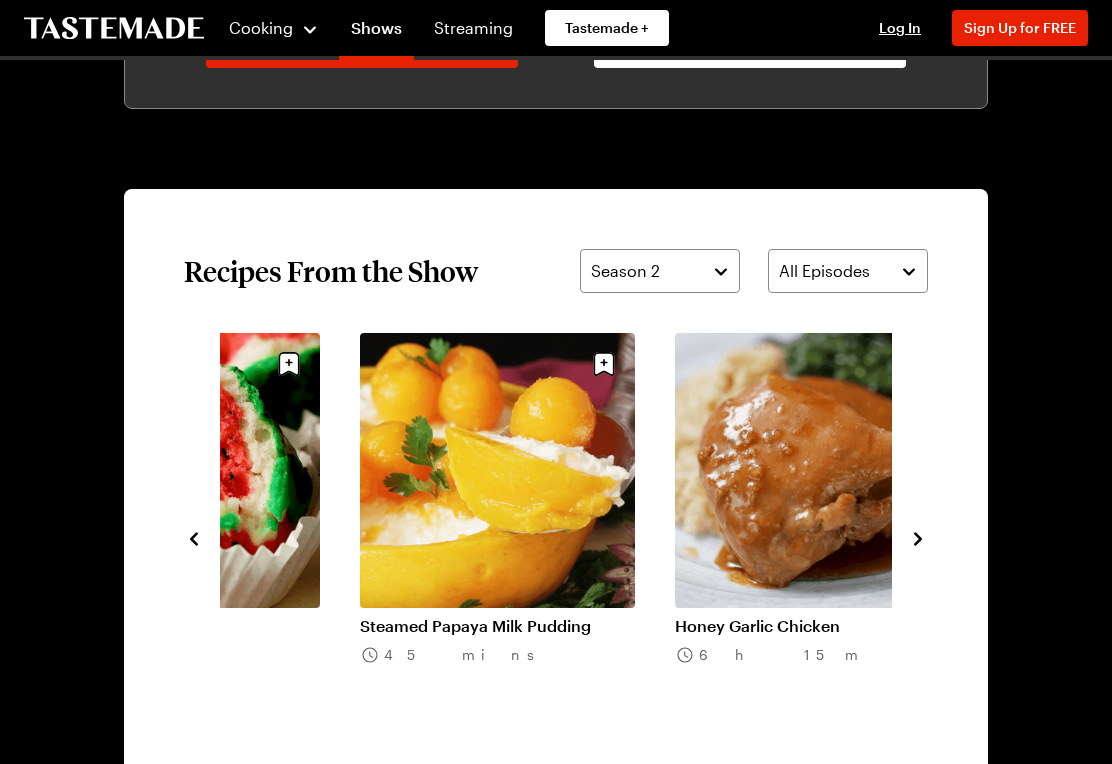 click 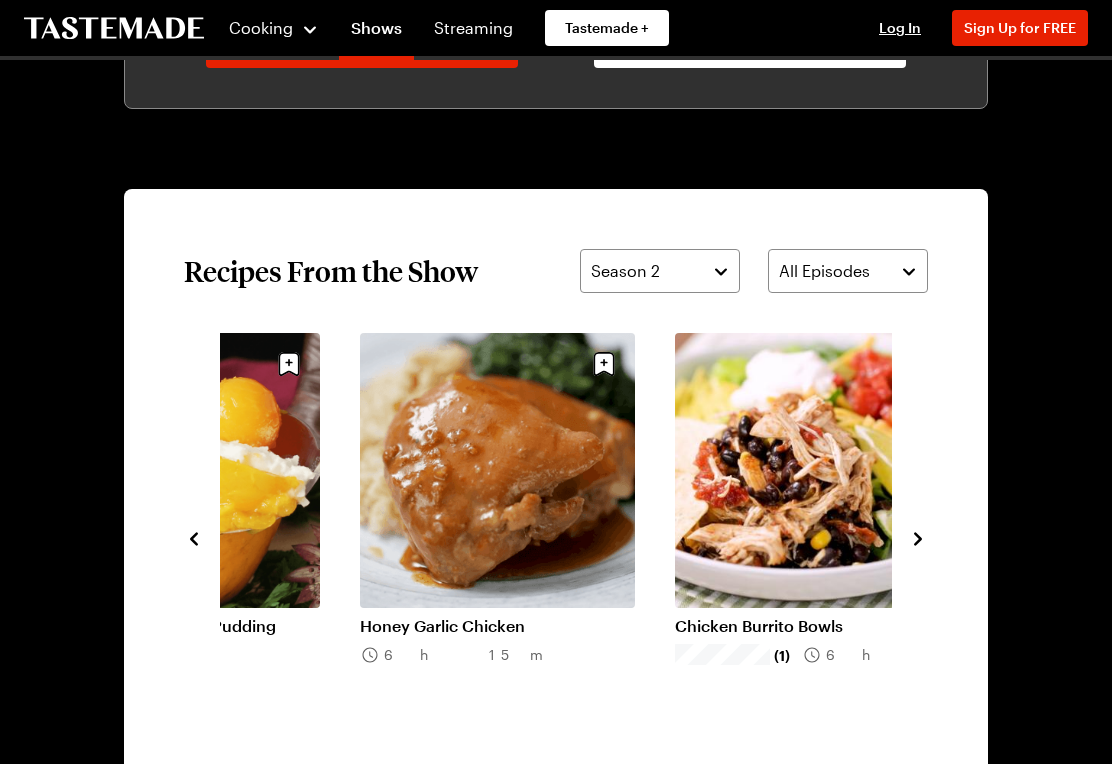 click 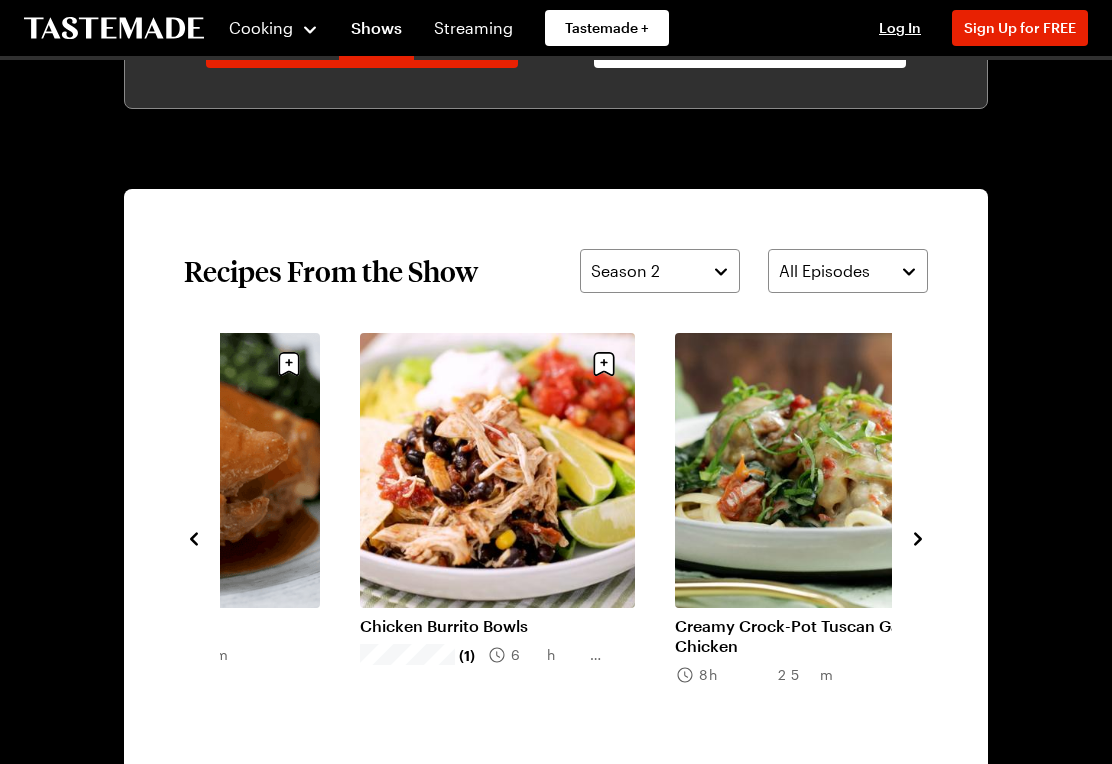 click 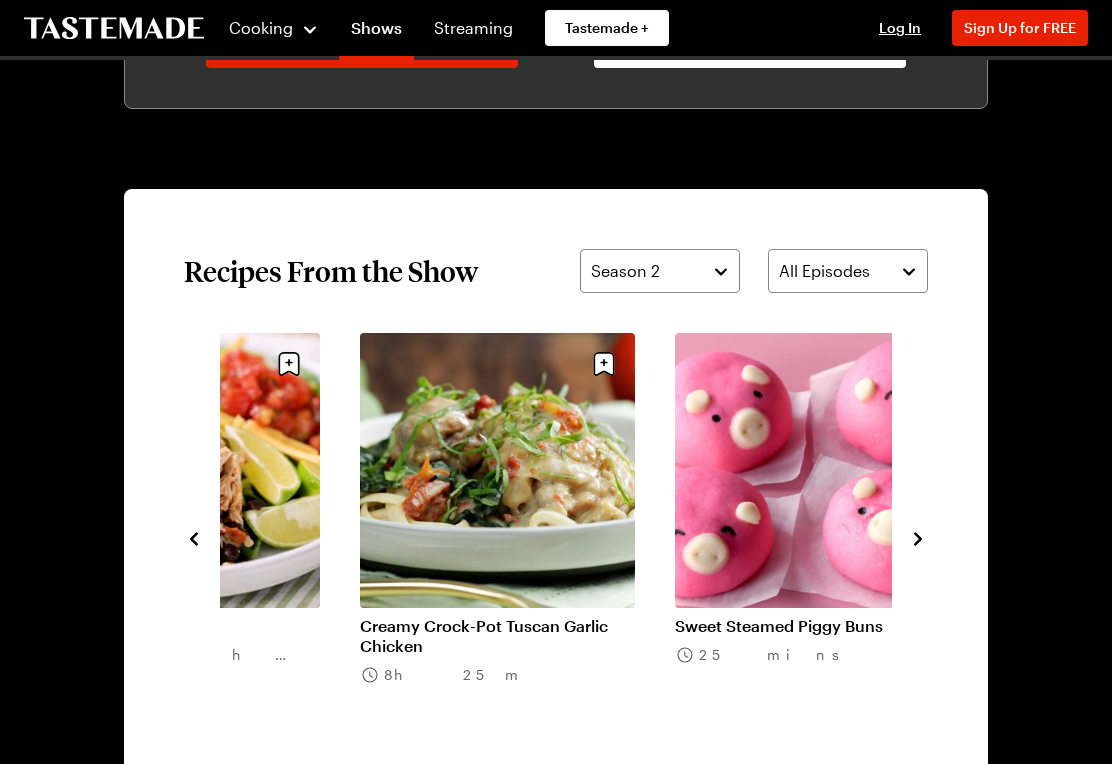 click on "Recipes From the Show Season 2 All Episodes Fruits Steamed Bread 45 mins Steamed Papaya Milk Pudding 45 mins Honey Garlic Chicken 6h 15m Chicken Burrito Bowls (1) 6h 50m Creamy Crock-Pot Tuscan Garlic Chicken 8h 25m Sweet Steamed Piggy Buns 25 mins Chicken and Beer Steamed Rice 1h 50m Giant Soup Dumpling (1) 1h 30m Crock Pot Healthy Chicken Pot Pie Soup (2) 6h 0m Clam Chowder 7h 5m Sardine Steamed Rice 2h 5m Steamed Bok Choy Cups (1) 35 mins Crock Pot Vegan Tomato Soup 4h 15m View All Recipes From This Show" at bounding box center (556, 537) 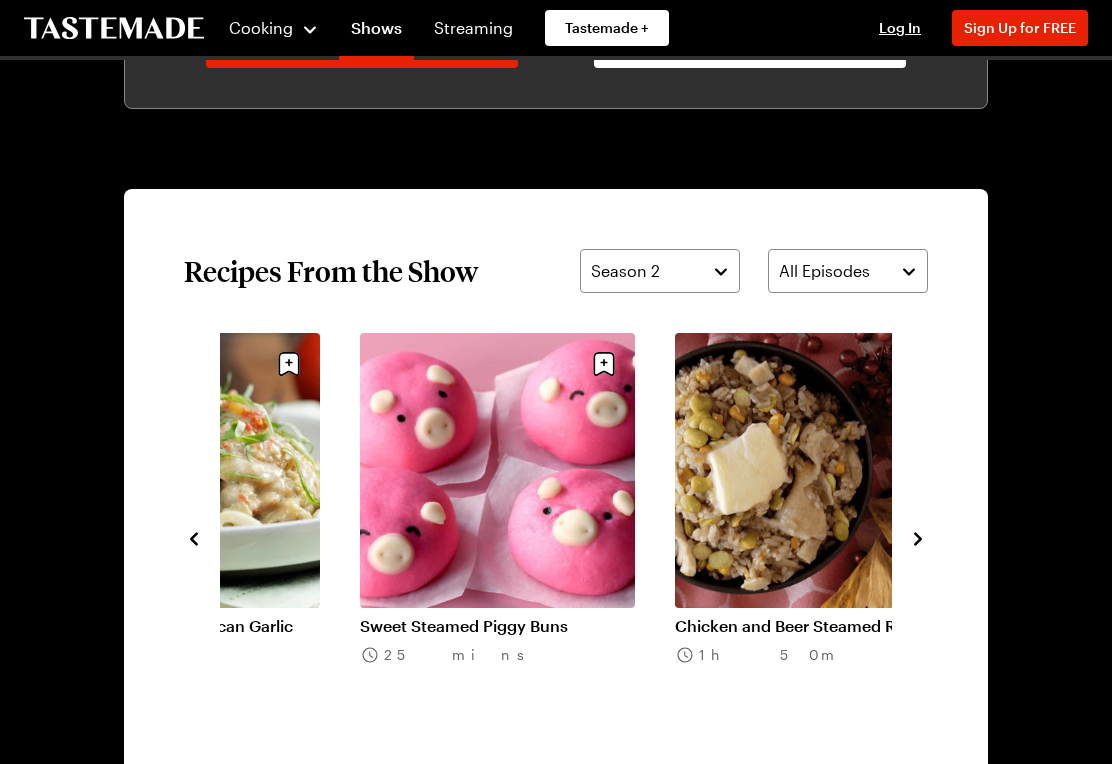 click 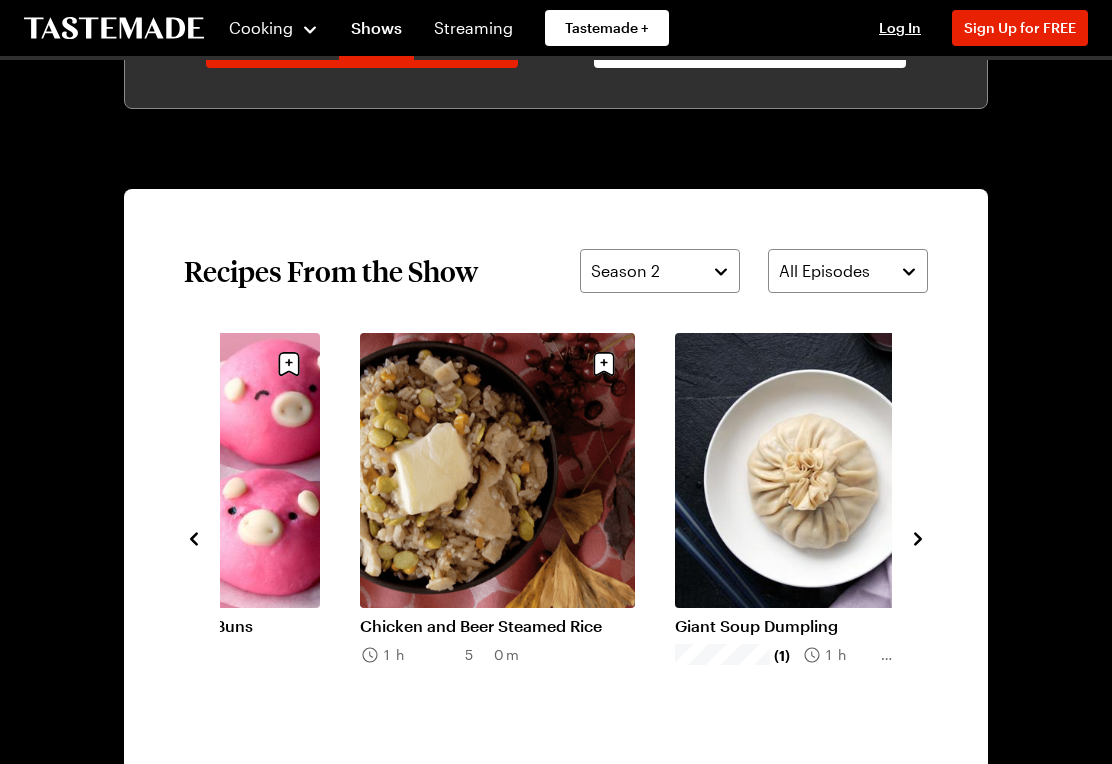 click 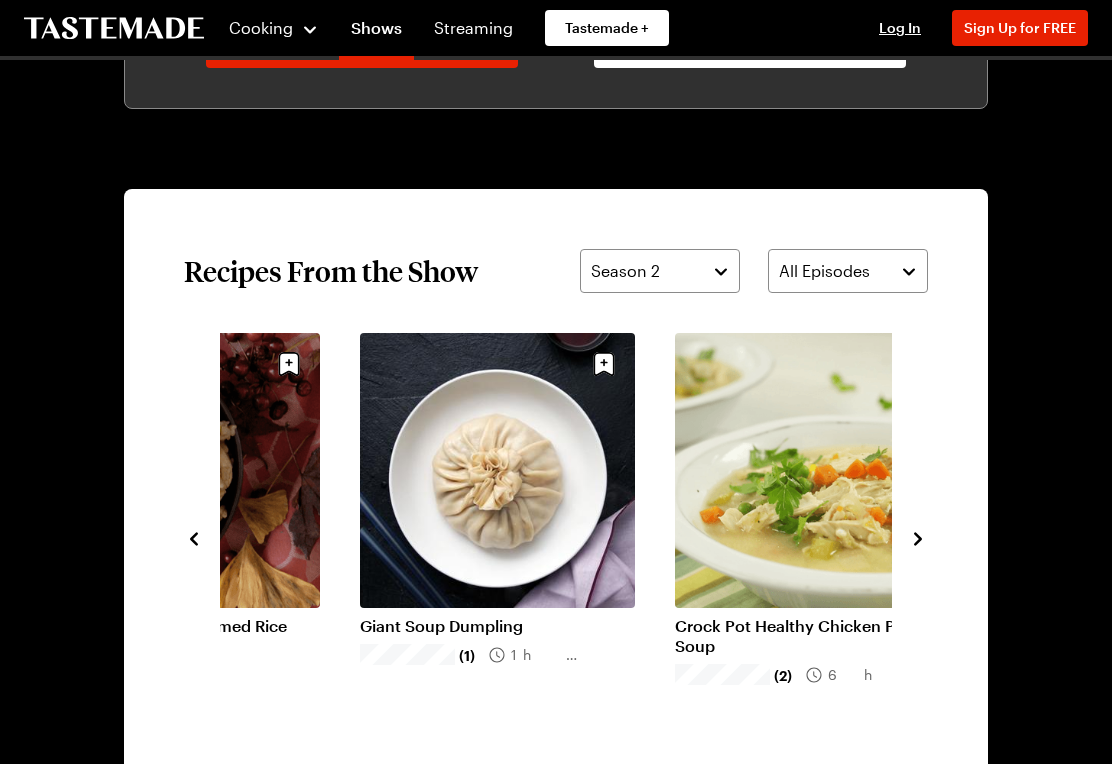 click 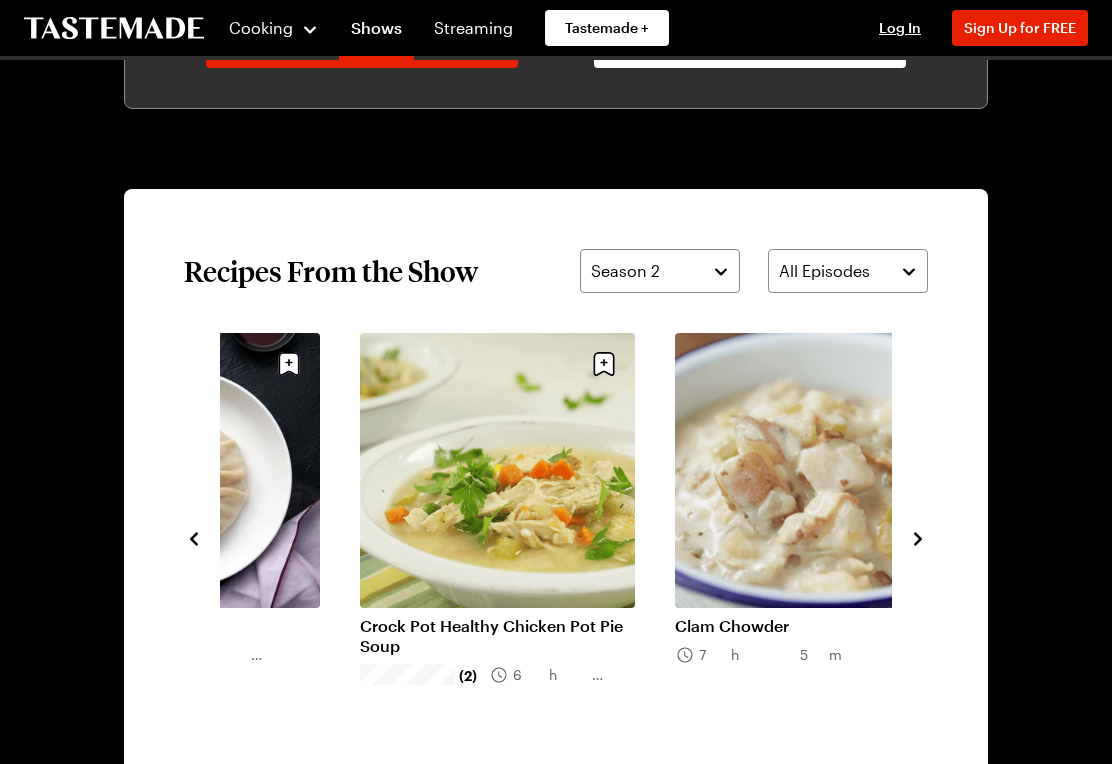 click 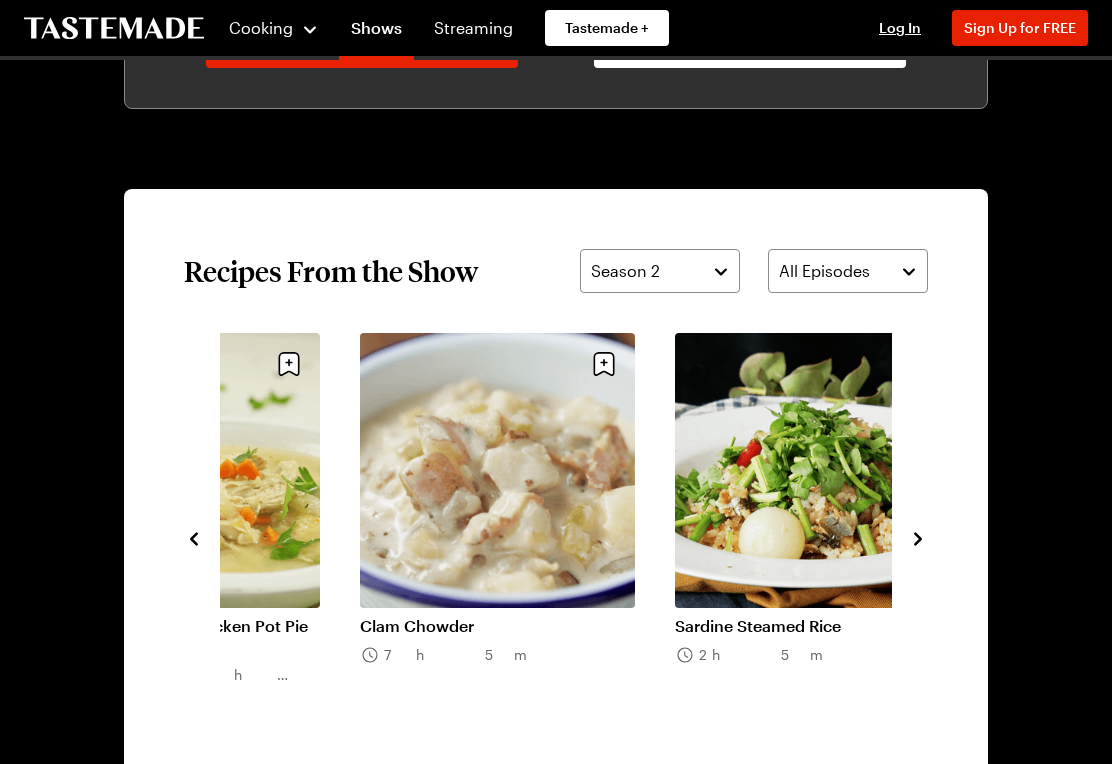 click 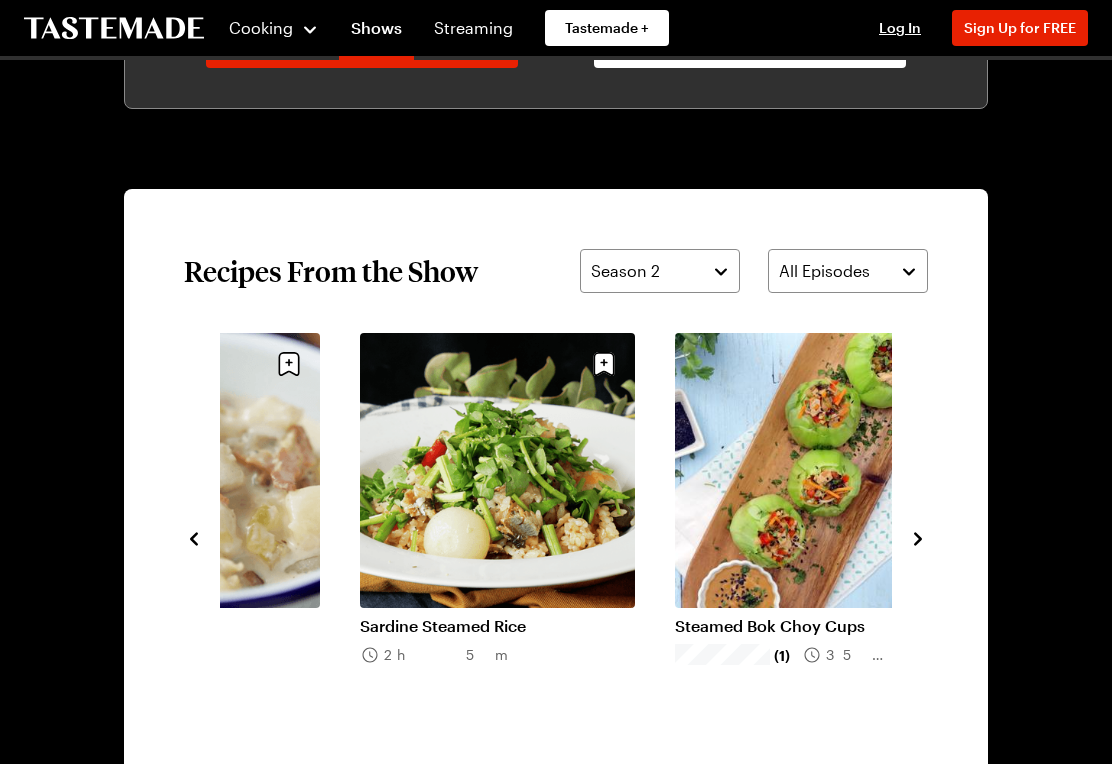 click at bounding box center [918, 537] 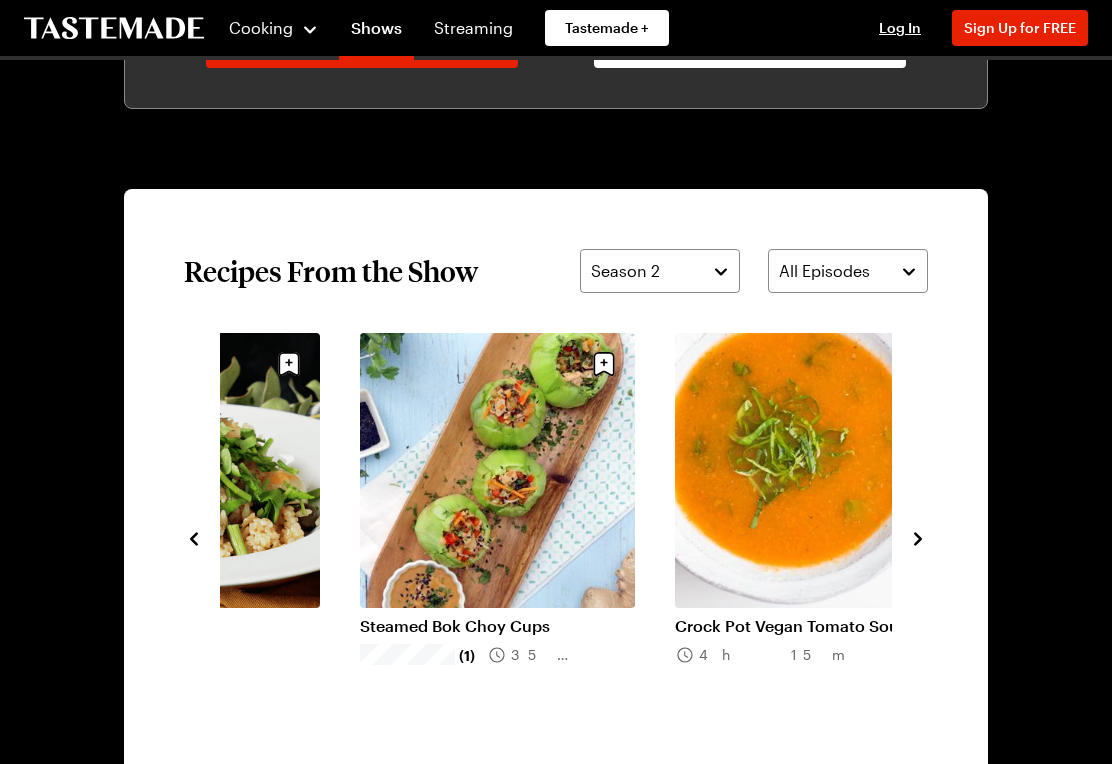 click at bounding box center [918, 537] 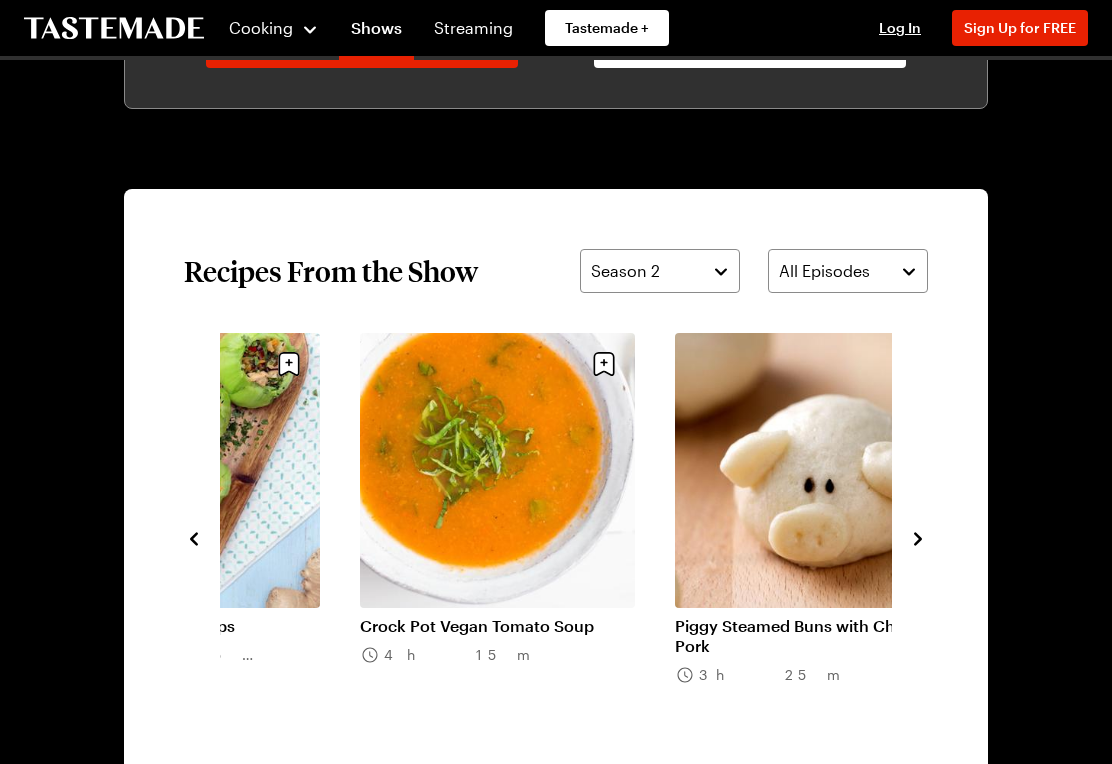 click 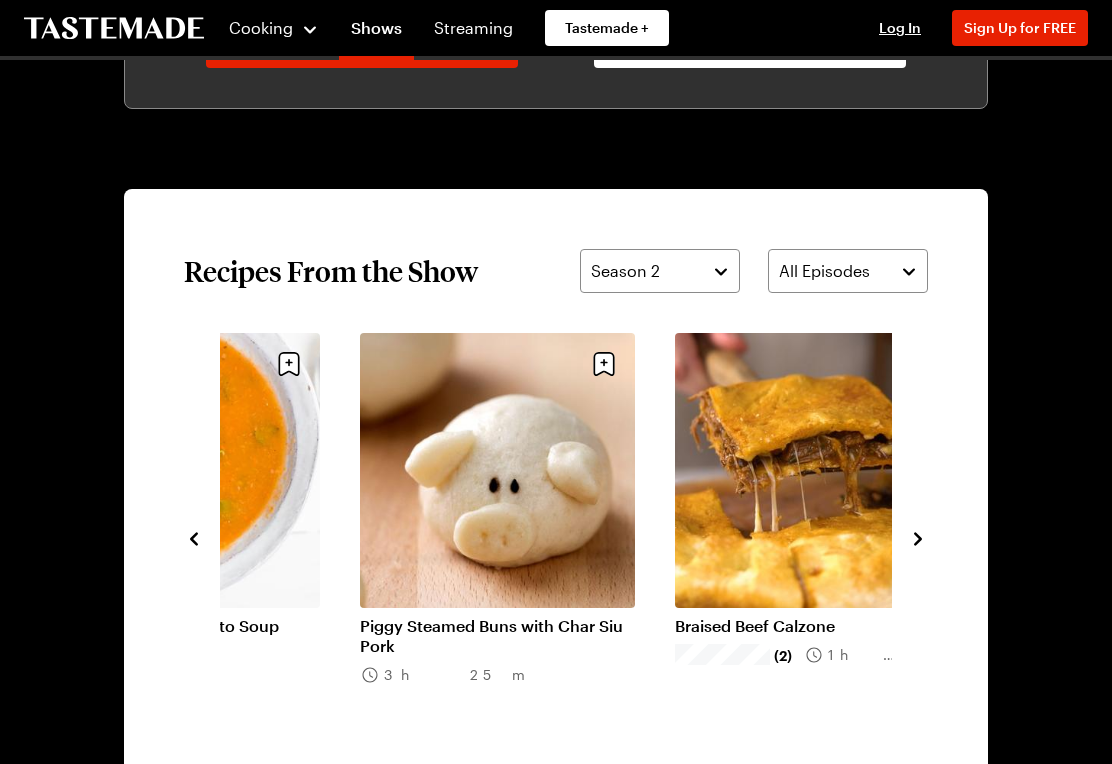 click 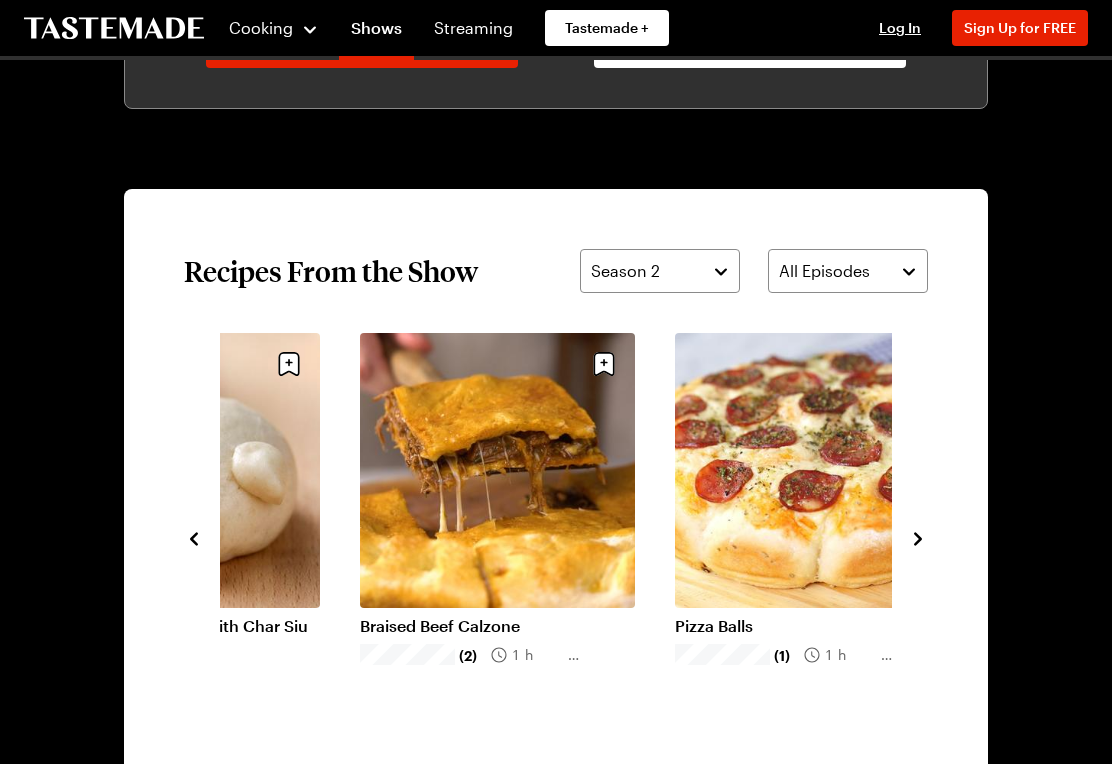 click 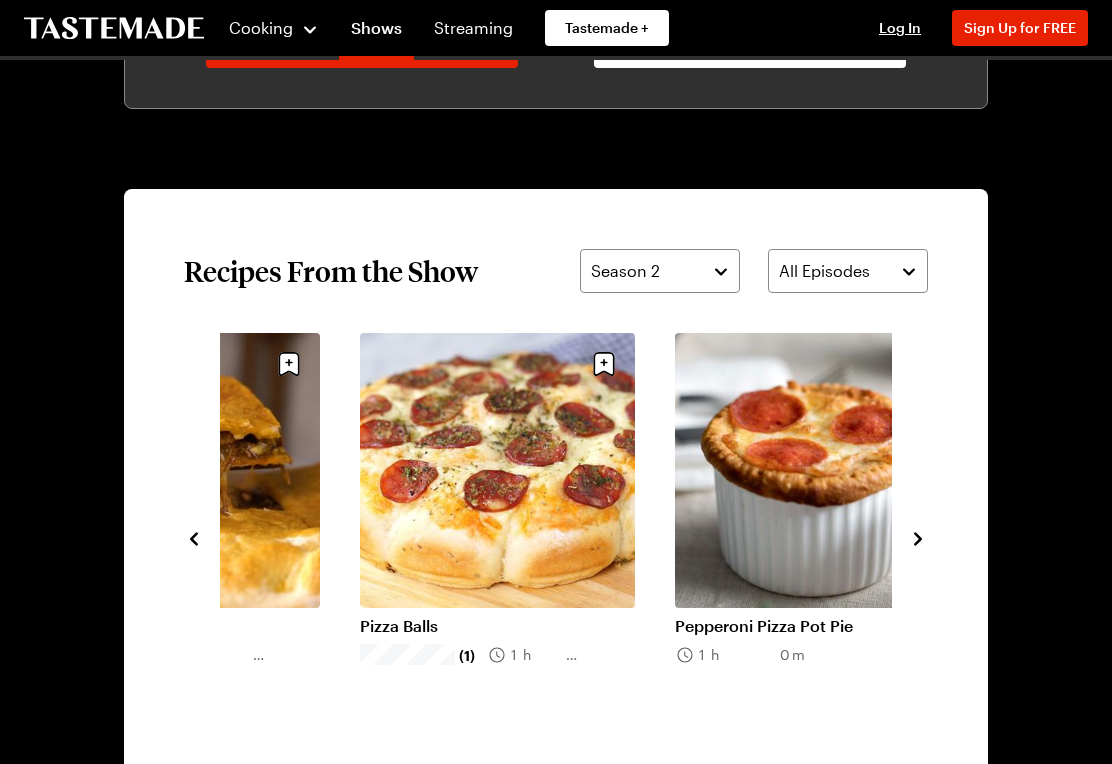 click on "Tastemade's Recipe Rundown Cooking 2 Seasons Welcome to Tastemade's Recipe Rundown! On this show, we spotlight our favorite recipes and dishes while imparting some fun food facts along the way. From breakfast, to lunch and dinner, your next dish to try at home is just around the corner! Read More Watch Now Episodes Season 2 Winter Wonderland Tastemade's Recipe Rundown S2 - E20 We're taking a trip through our Winter Wonderland! Toss aside those mittens... it's time to cook! Spooky Season Tastemade's Recipe Rundown S2 - E19 It's time for spooky season! Let's make some spooky eats and scary treats in this episode of Recipe Rundown! European Adventure Tastemade's Recipe Rundown S2 - E18 Today, we'll be visiting the United Kingdom, Germany, France, and Greece to check out their culinary wonders. Crock Pots and Steamers Tastemade's Recipe Rundown S2 - E17 Today, we'll be checking out some incredible recipes that can be made in a crock pot or a steamer! Pizza Time Tastemade's Recipe Rundown S2 - E16 Viva La Mexico" at bounding box center (556, 119) 